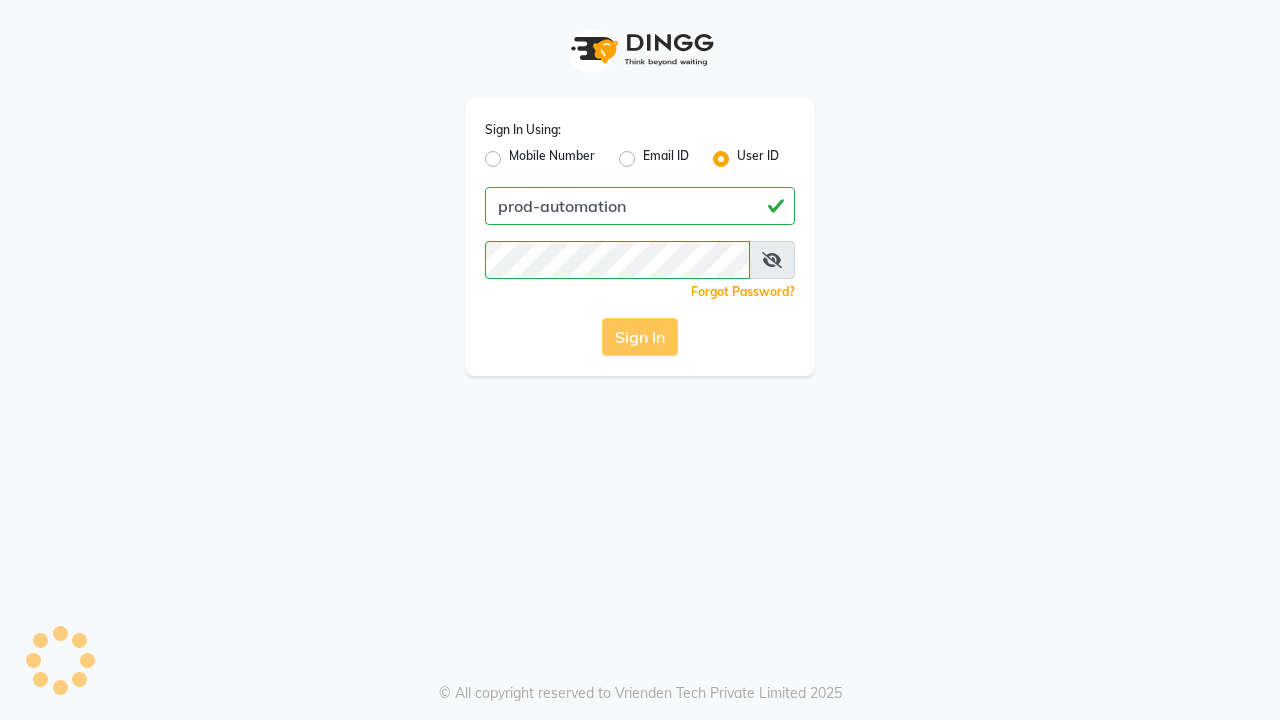 scroll, scrollTop: 0, scrollLeft: 0, axis: both 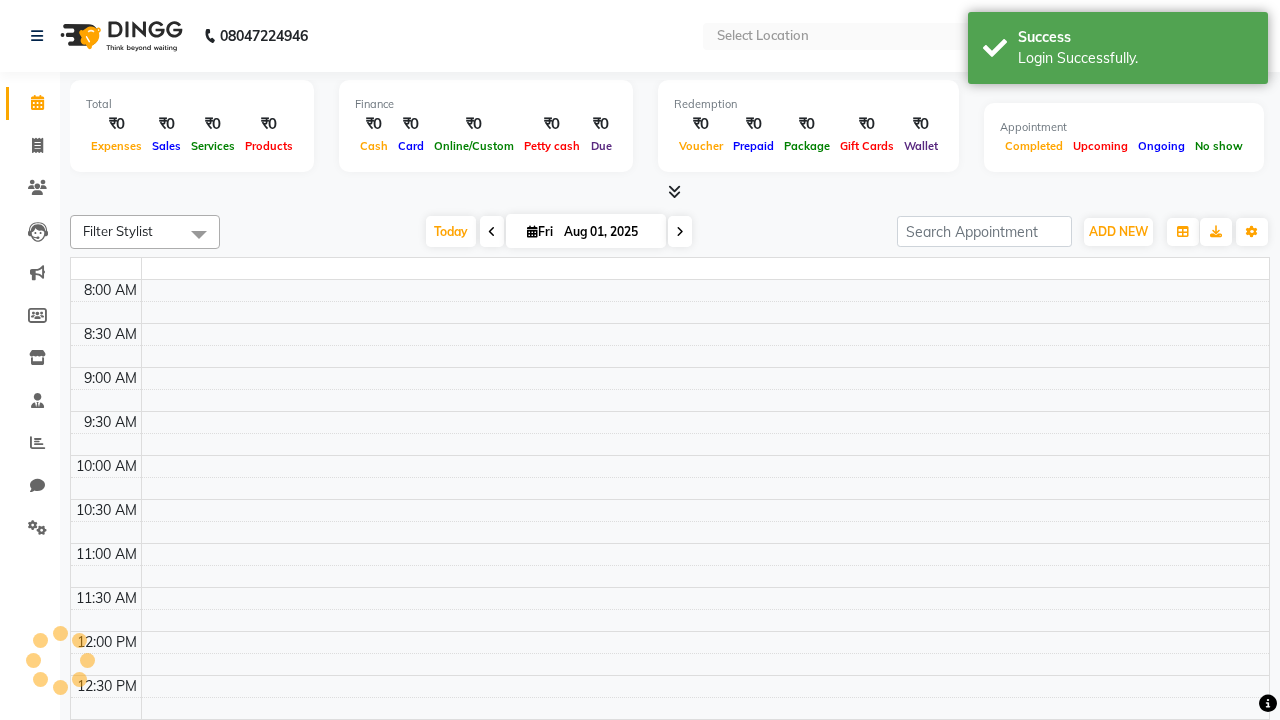 select on "en" 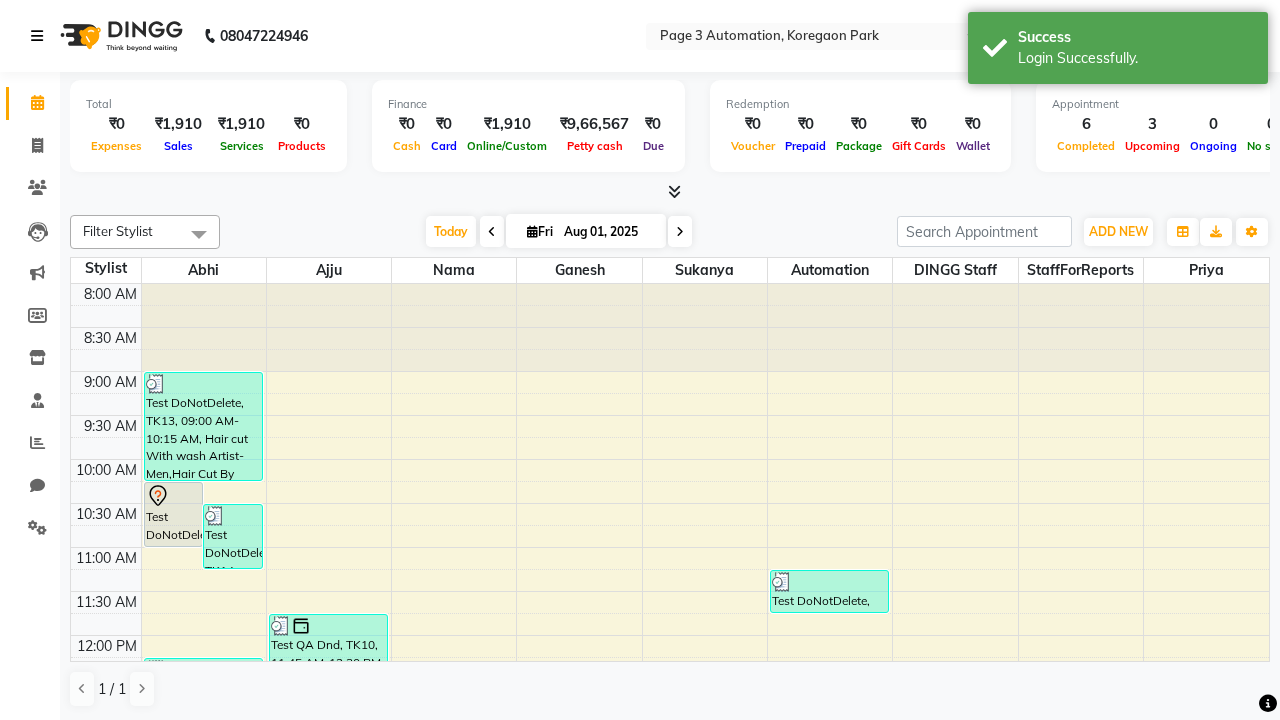 click at bounding box center (37, 36) 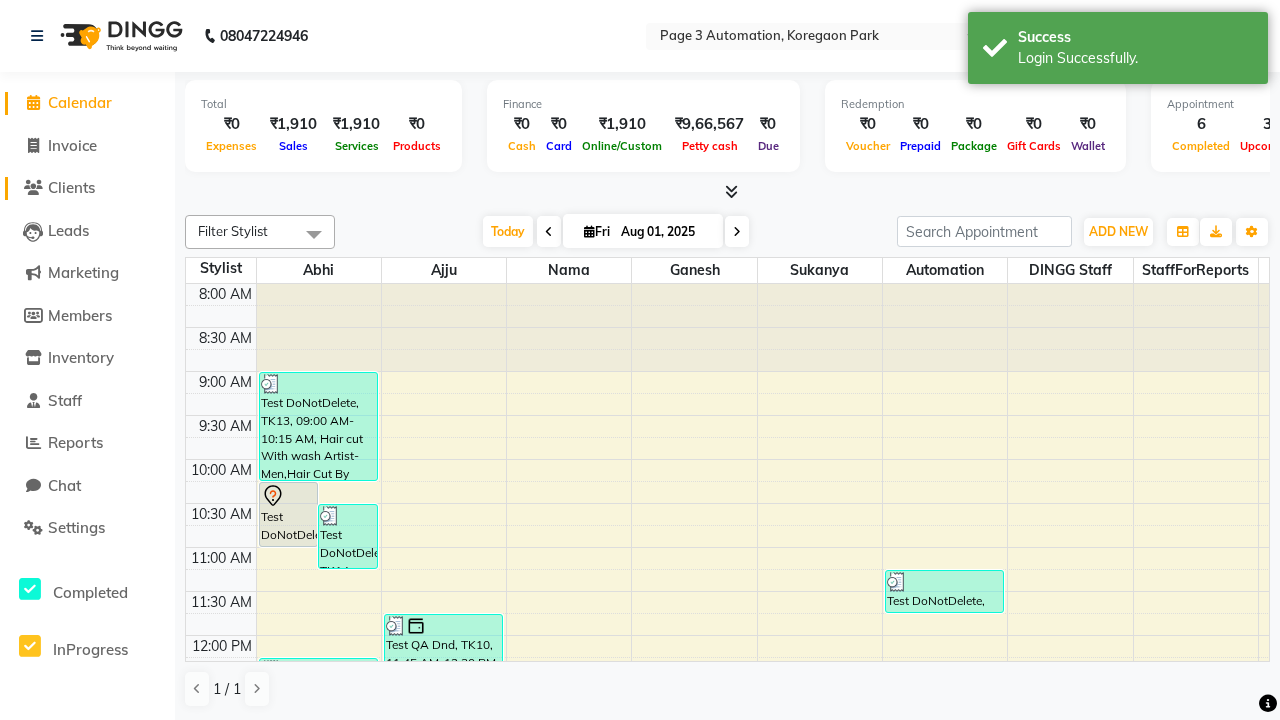 click on "Clients" 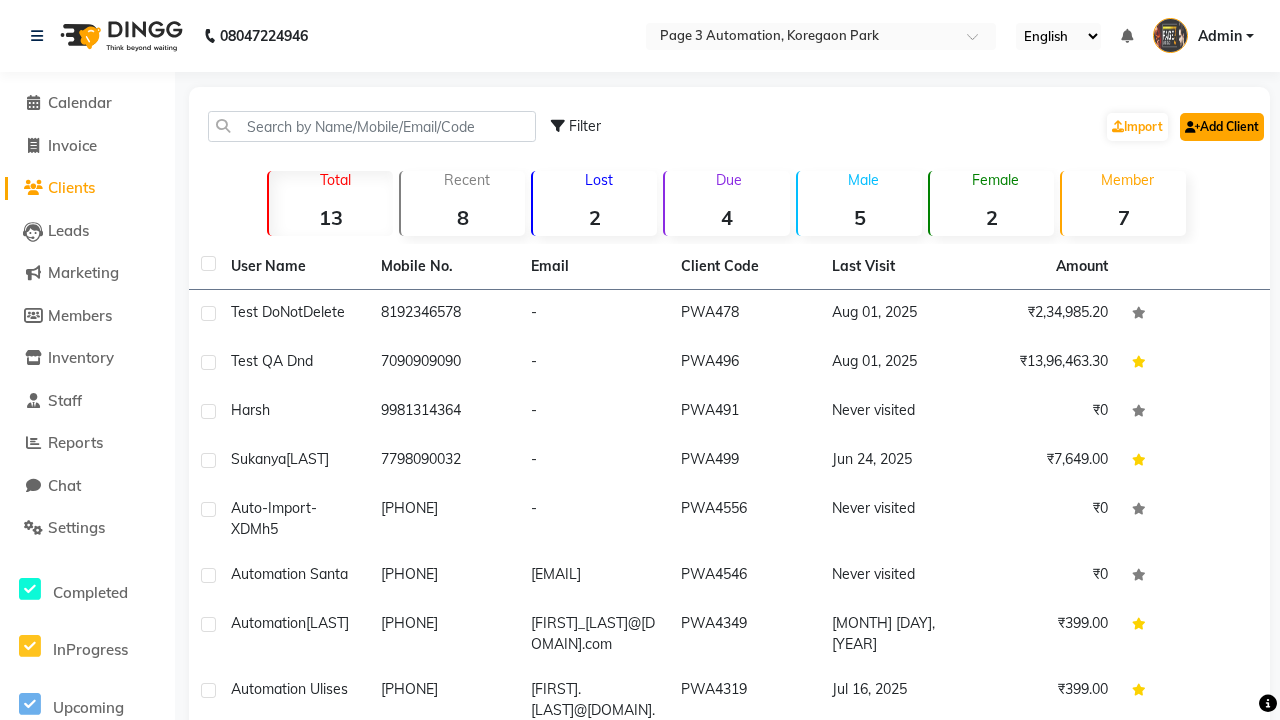 click on "Add Client" 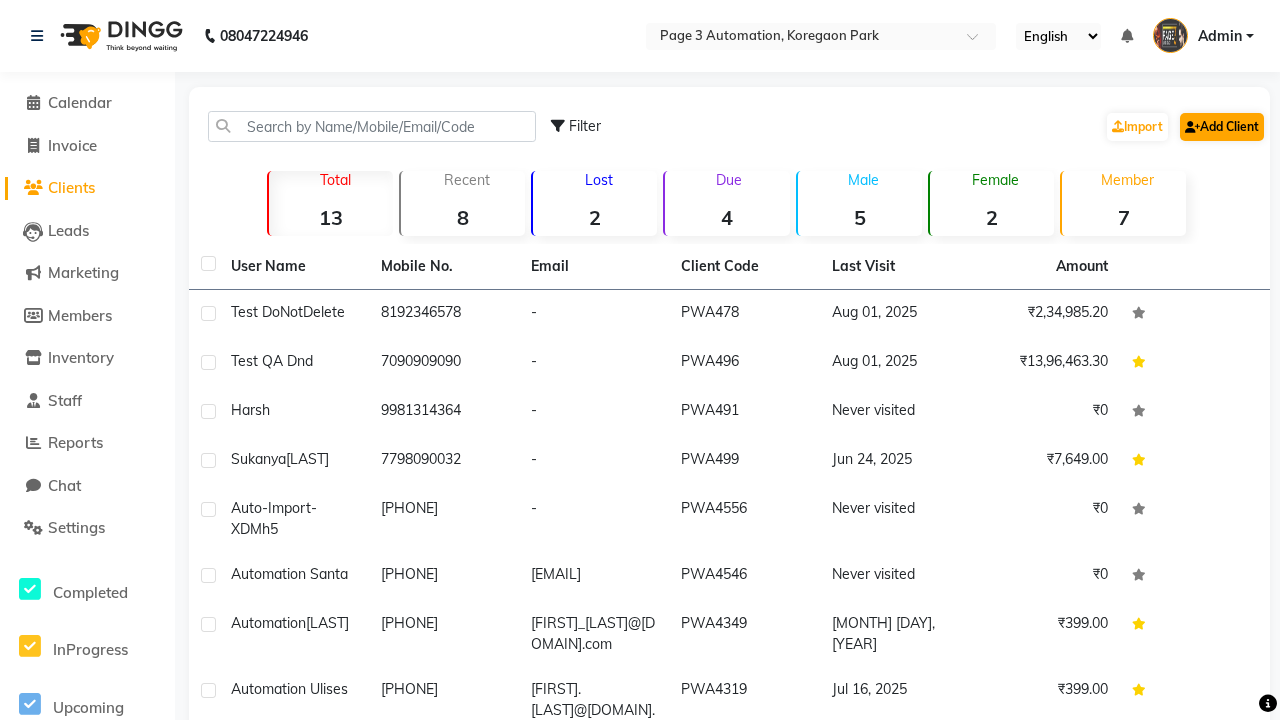 select on "22" 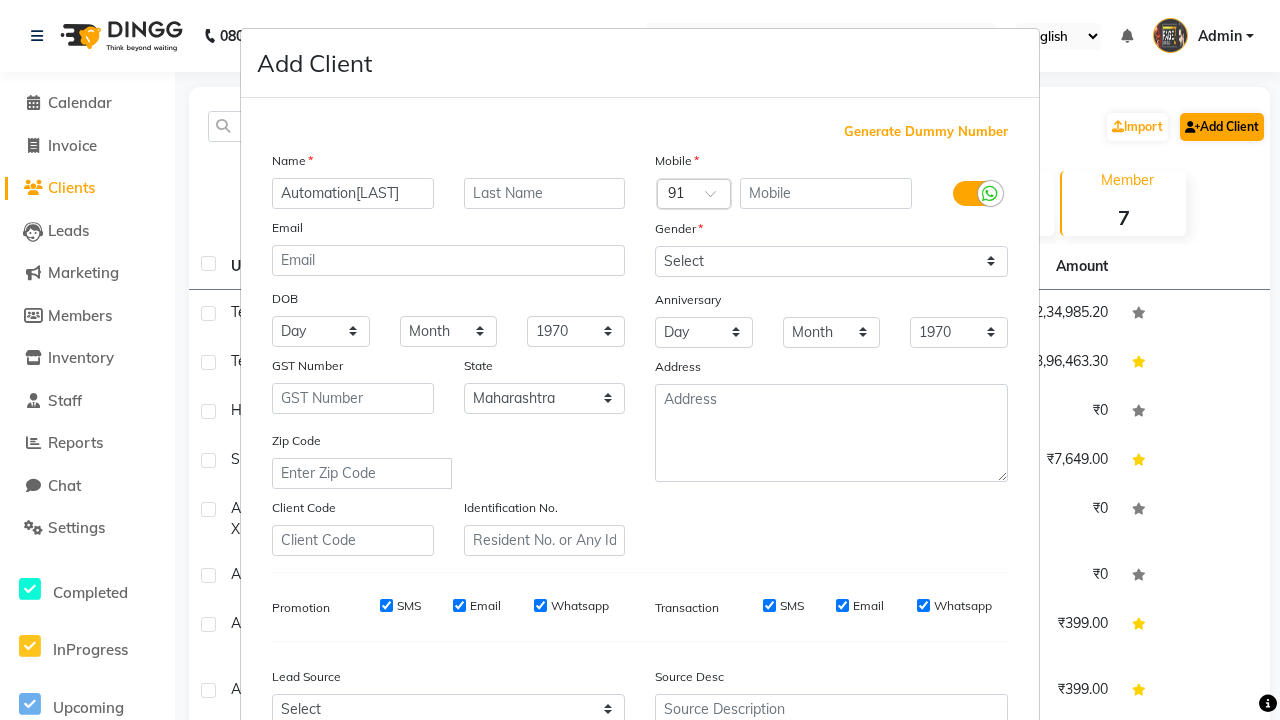 type on "Automation[LAST]" 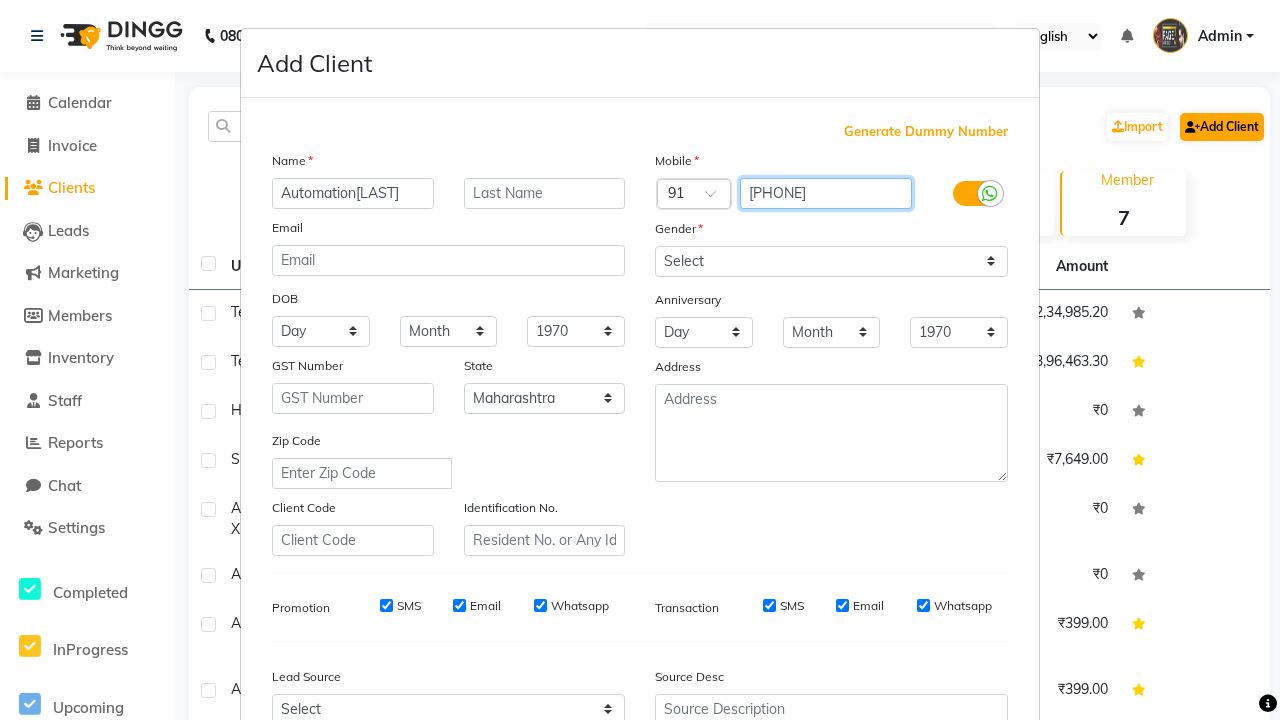 type on "[PHONE]" 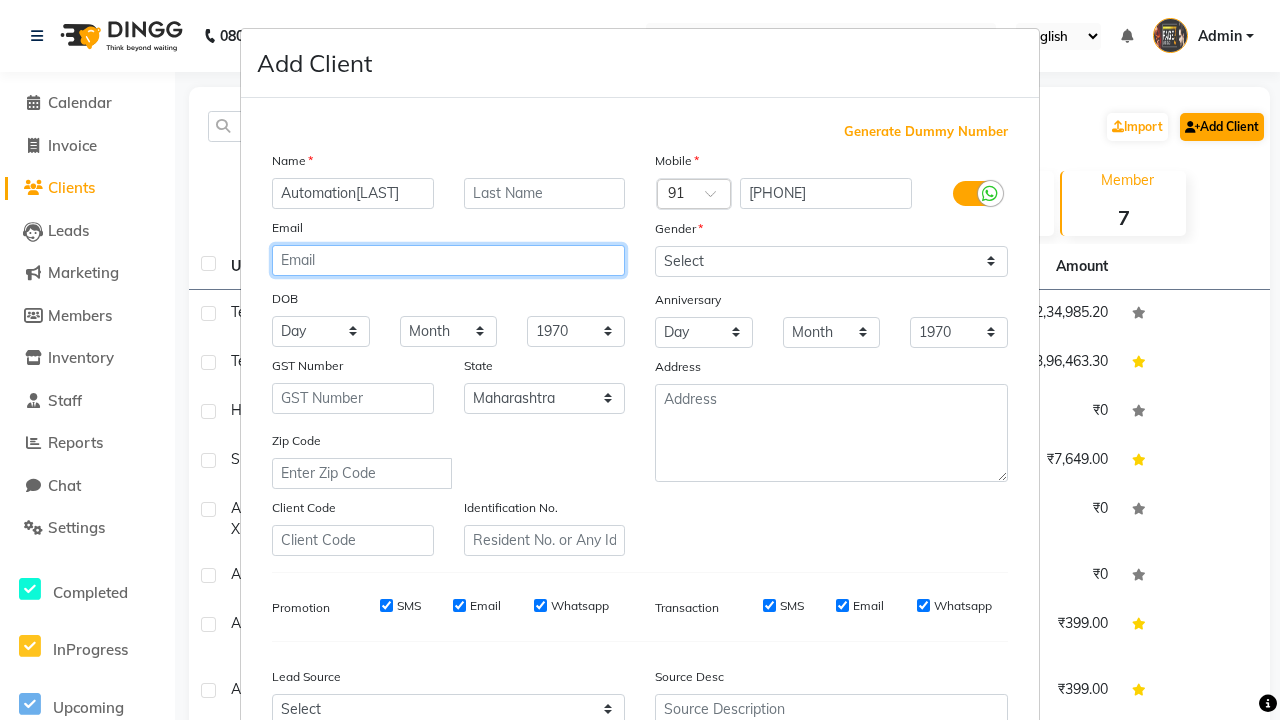 type on "[EMAIL]" 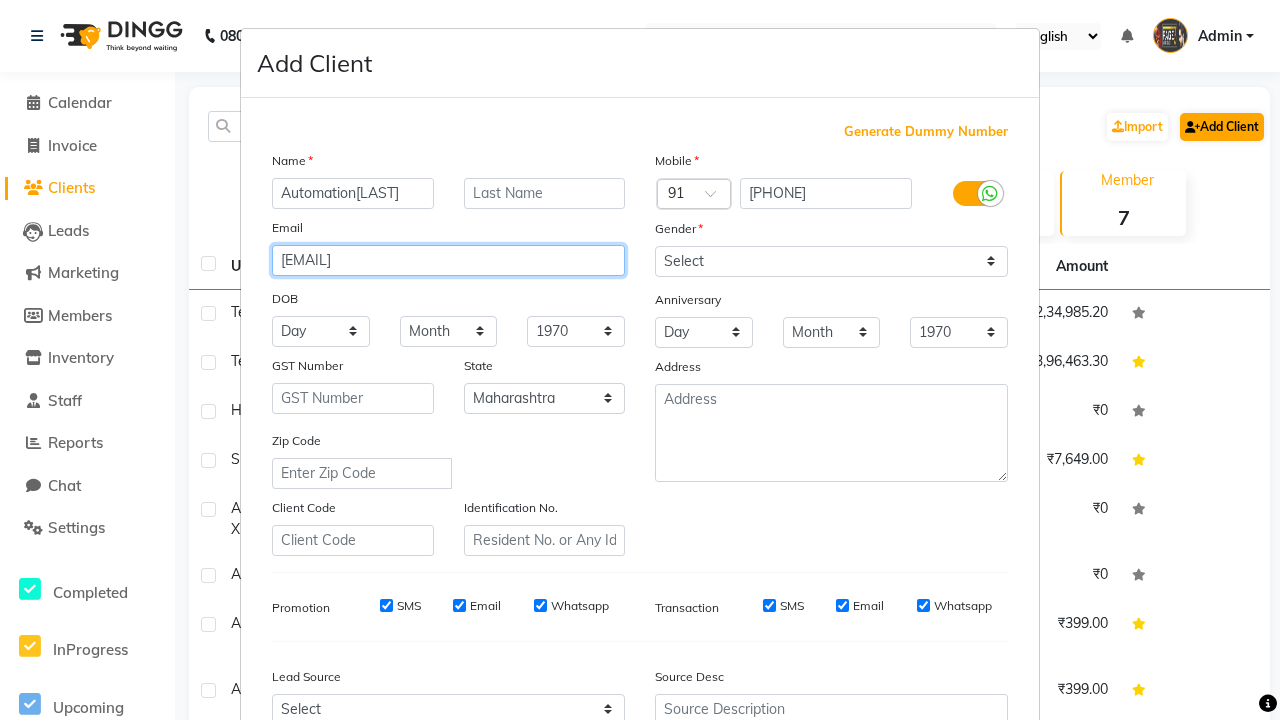 select on "male" 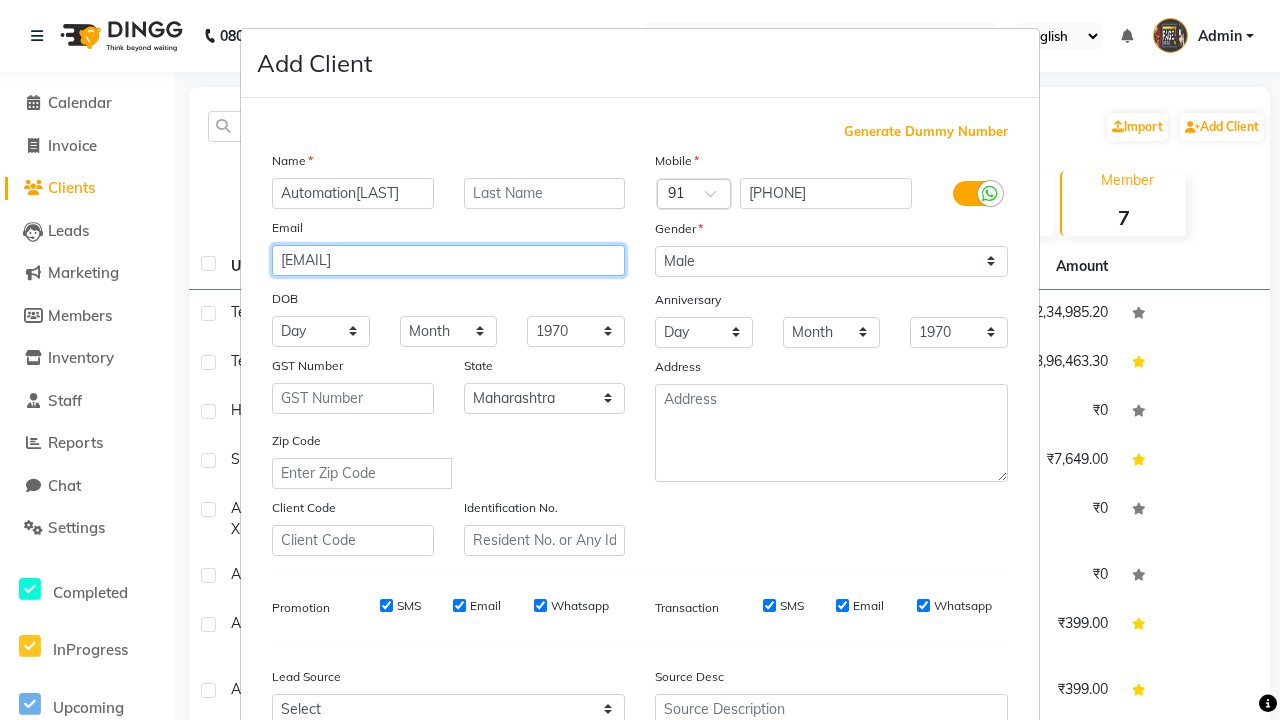type on "[EMAIL]" 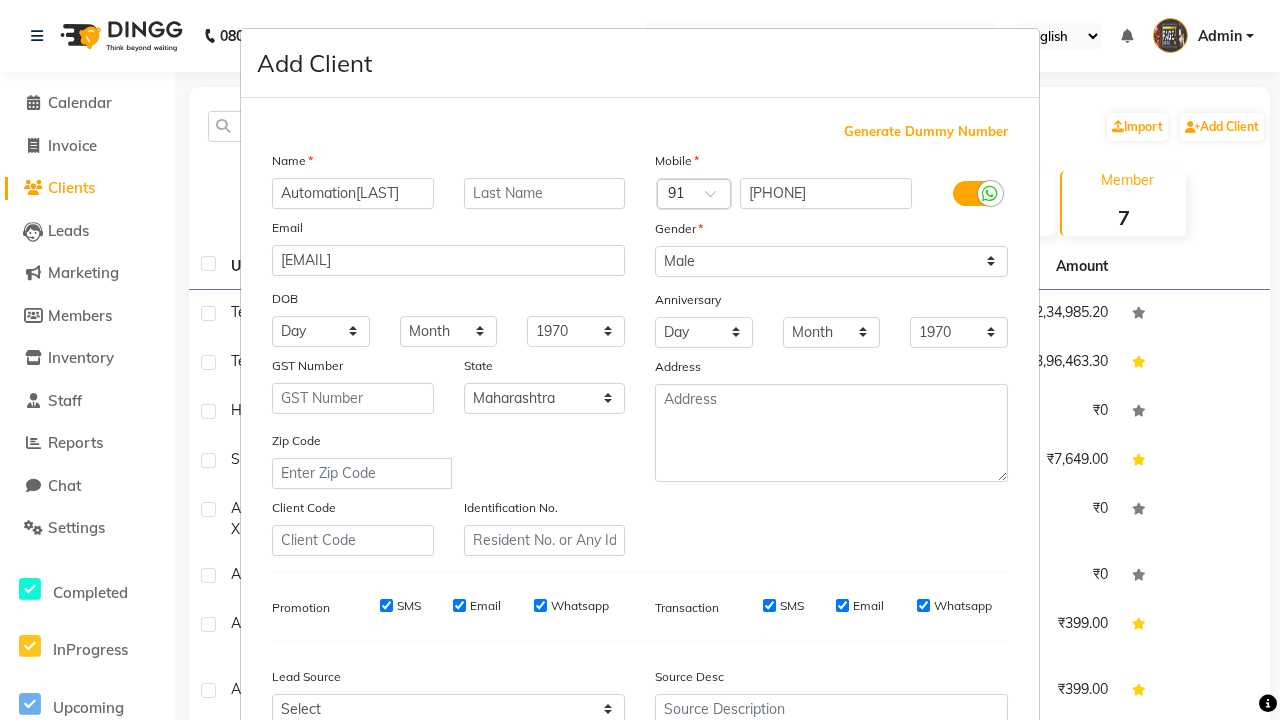 click on "Add" at bounding box center (906, 855) 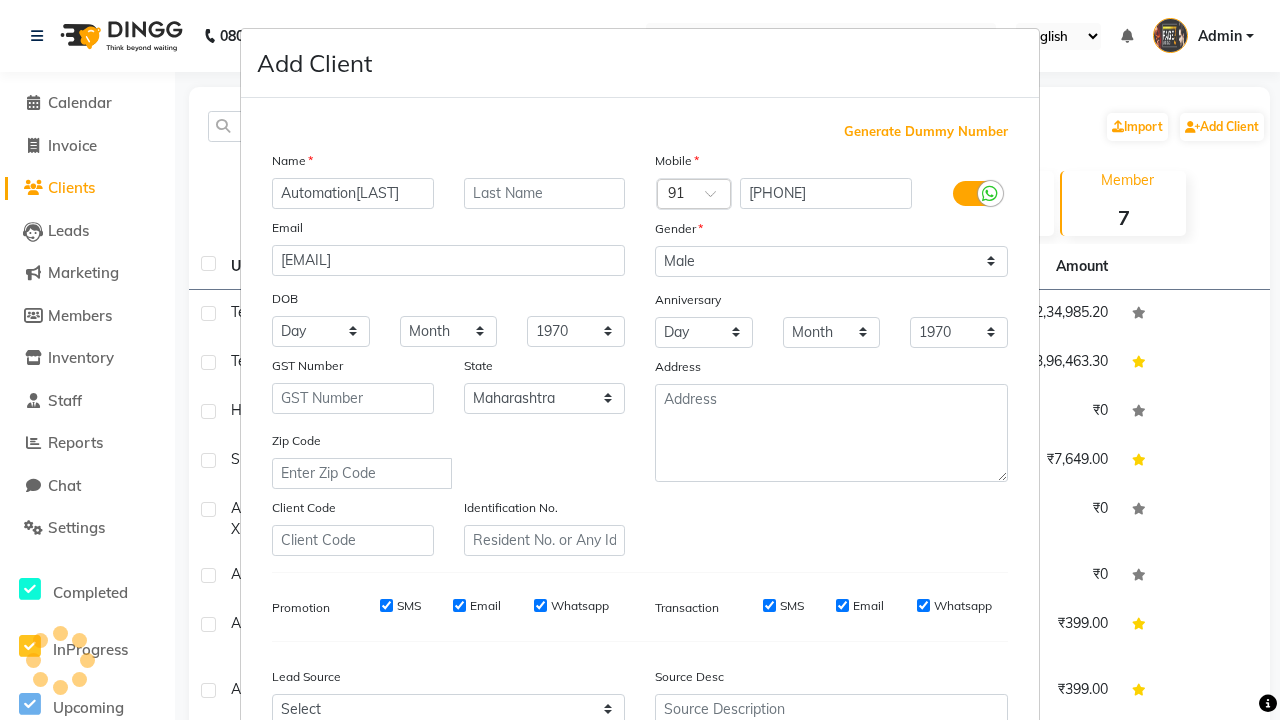 scroll, scrollTop: 203, scrollLeft: 0, axis: vertical 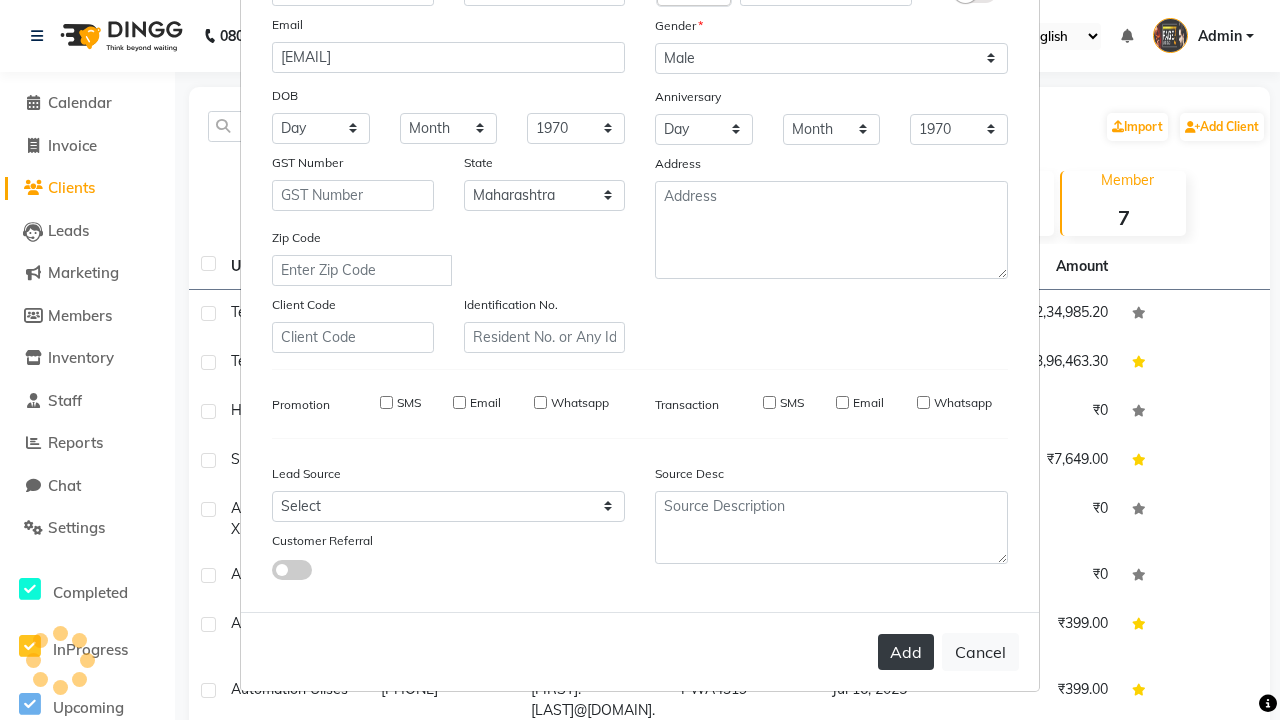 type 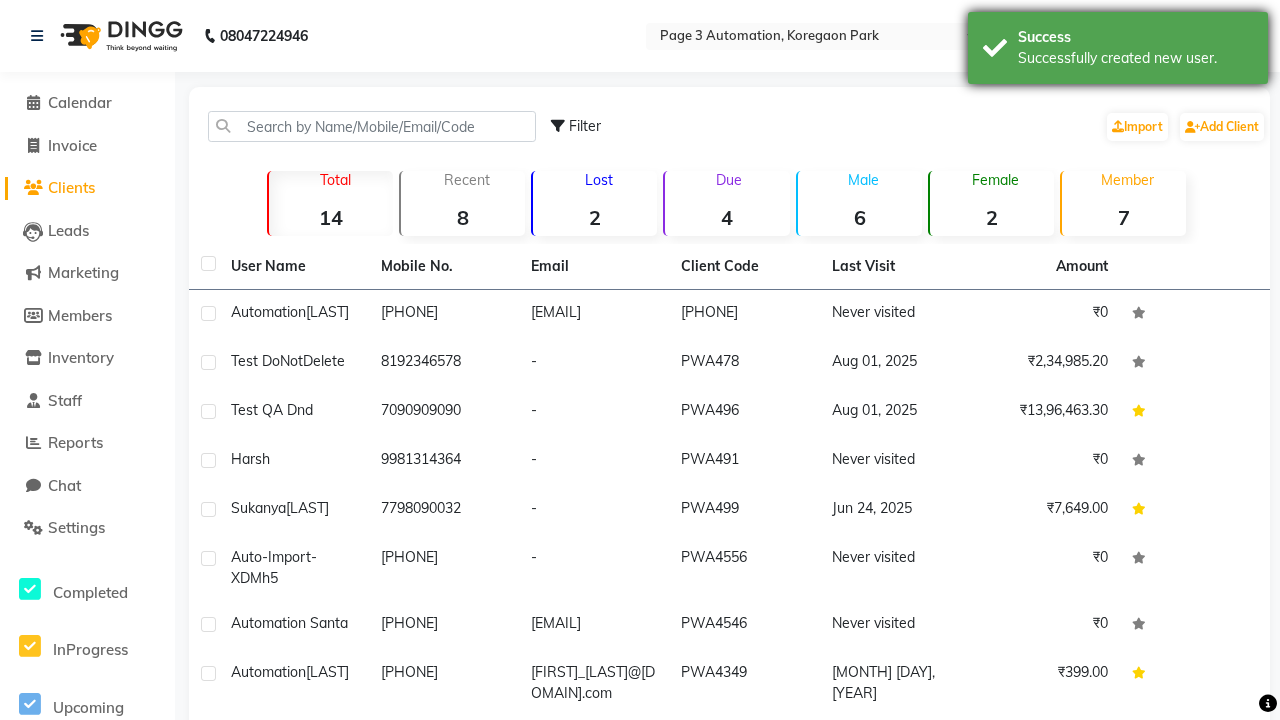 click on "Successfully created new user." at bounding box center (1135, 58) 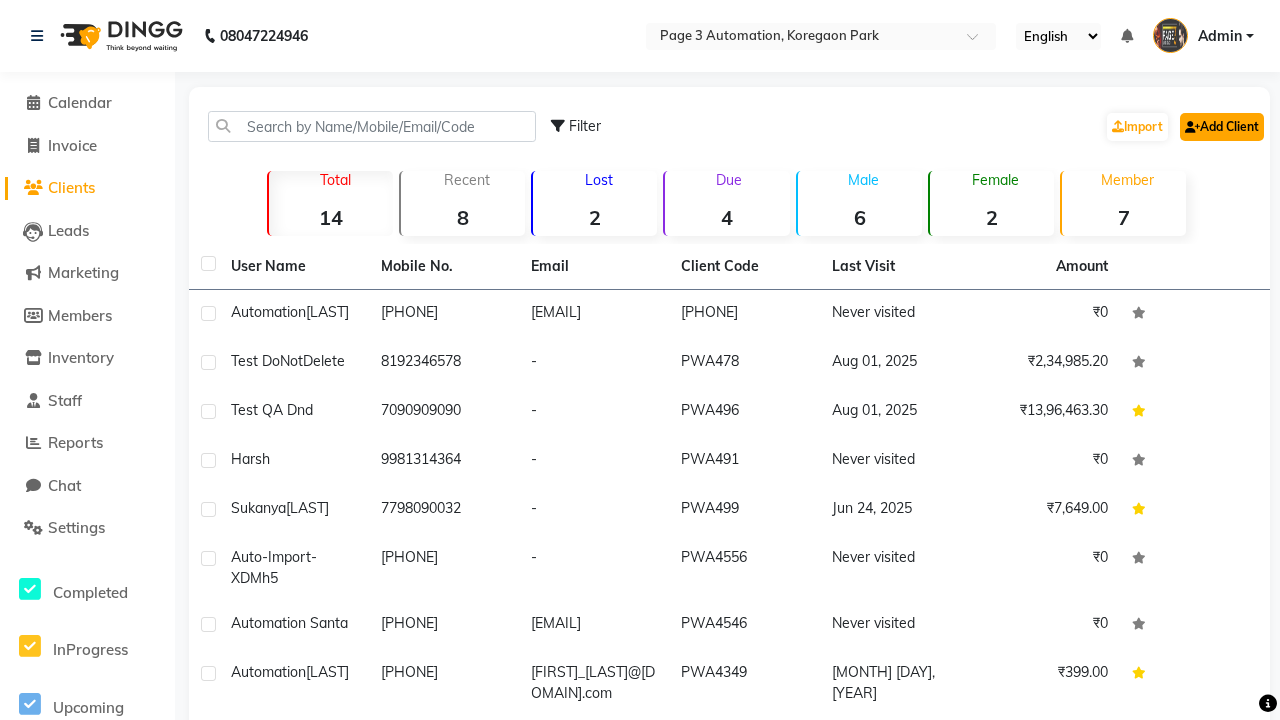 click on "Add Client" 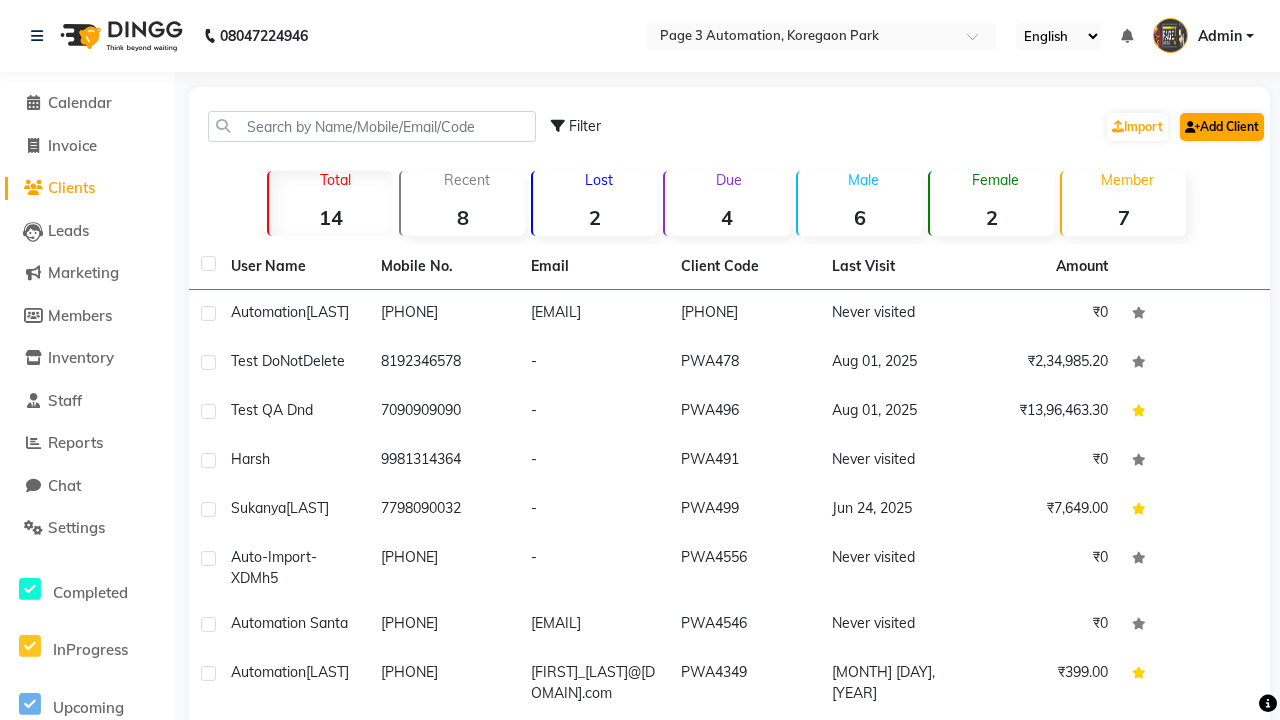 select on "22" 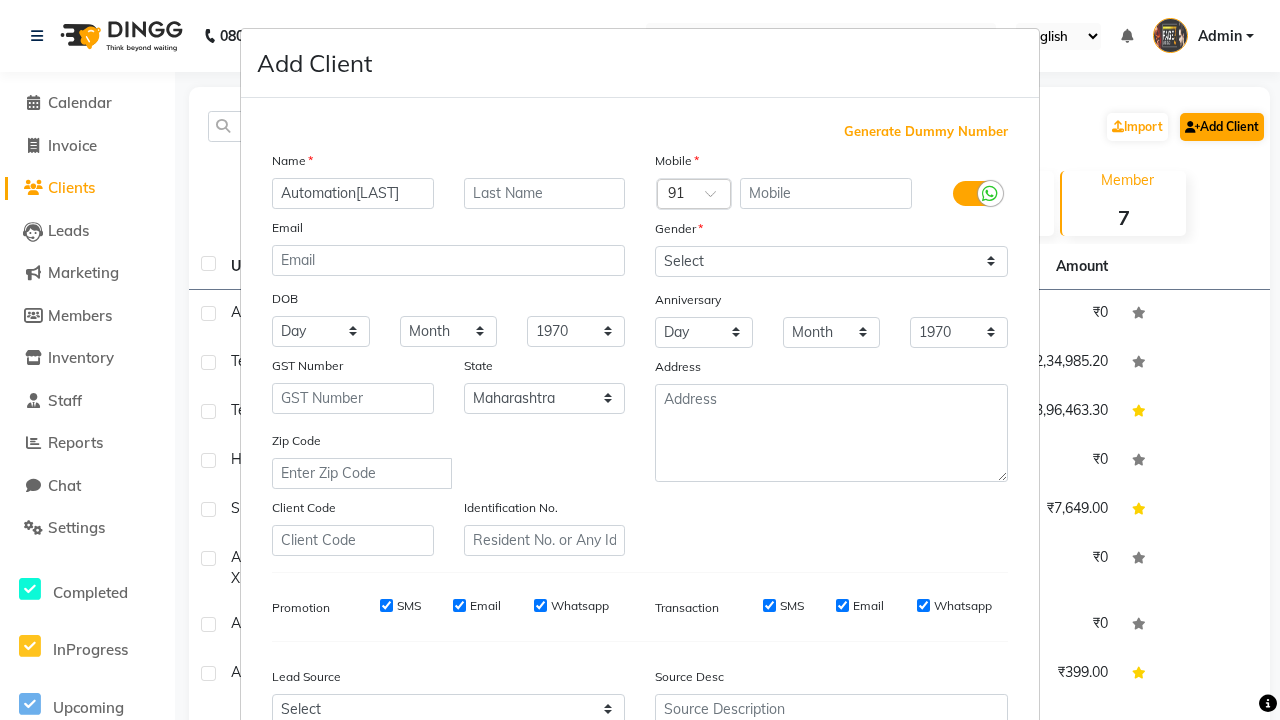 type on "Automation[LAST]" 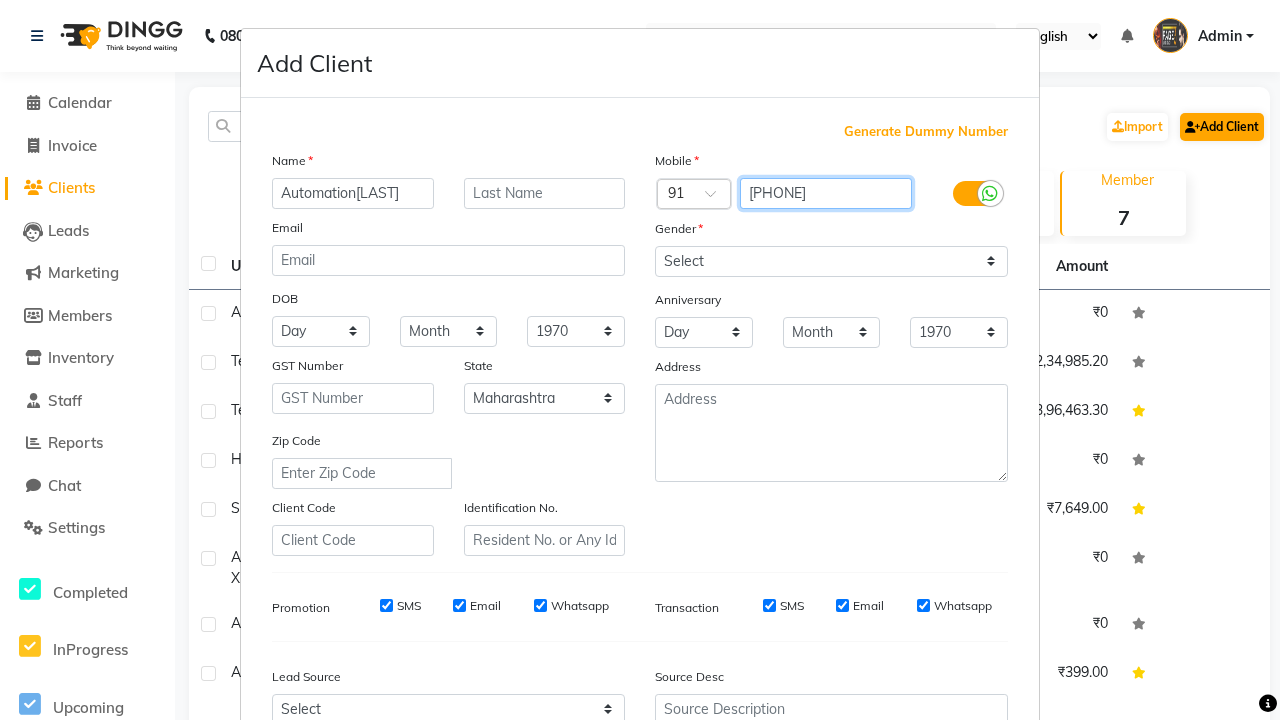 type on "[PHONE]" 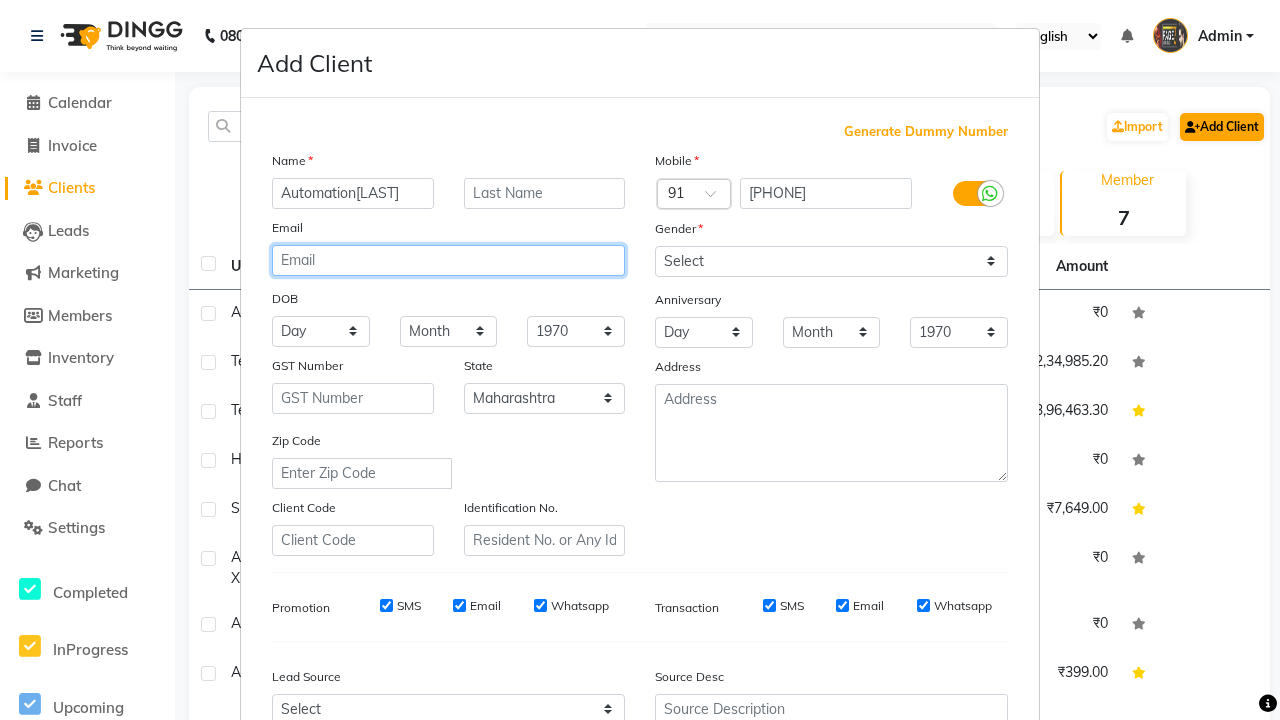type on "[EMAIL]" 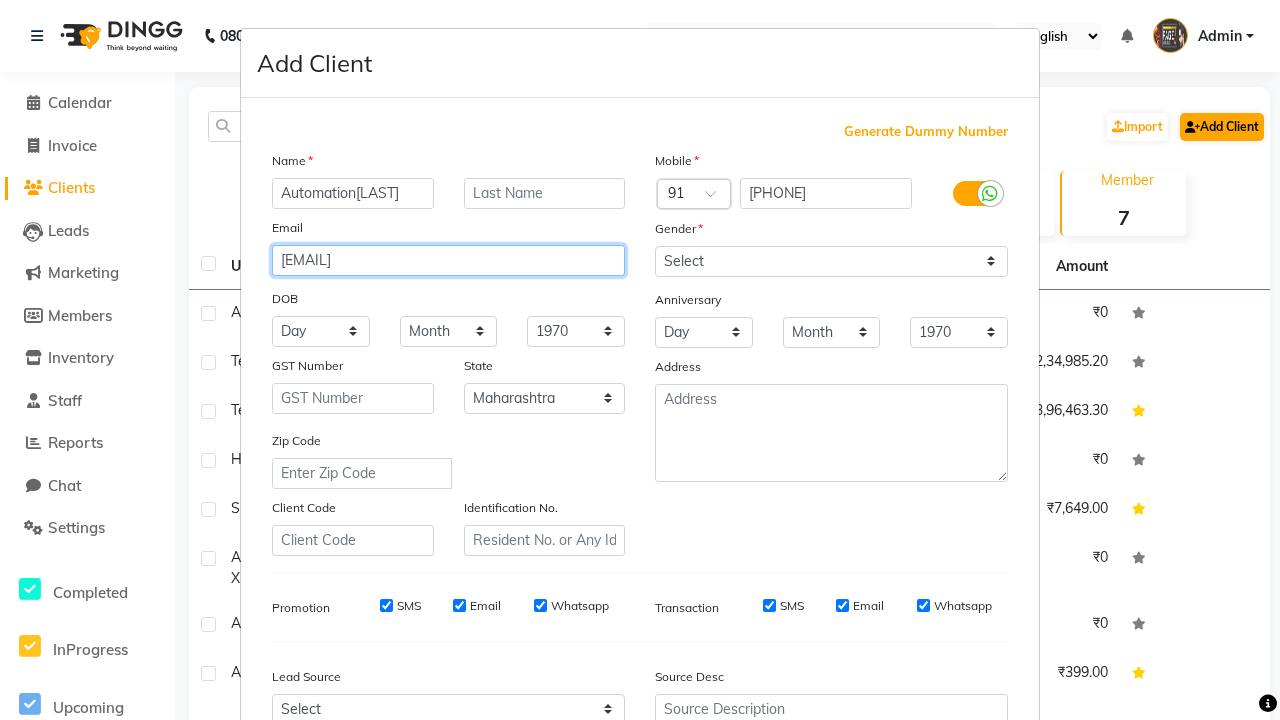 select on "male" 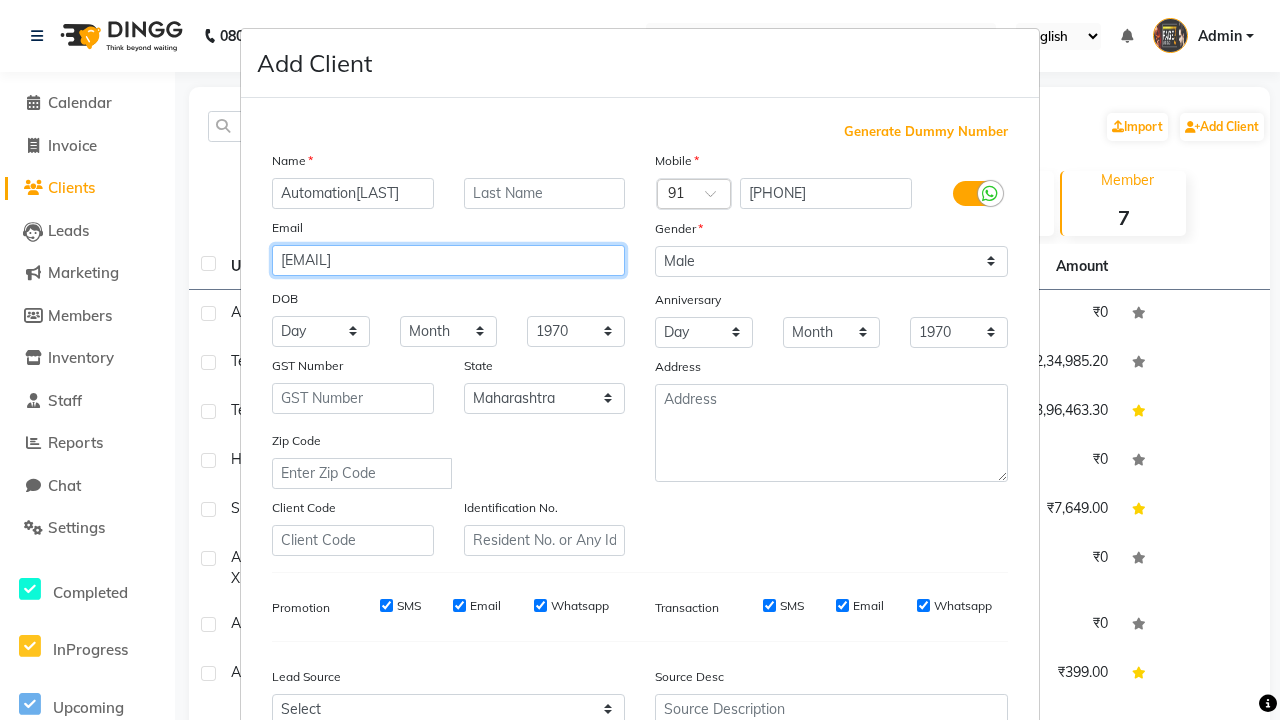 type on "[EMAIL]" 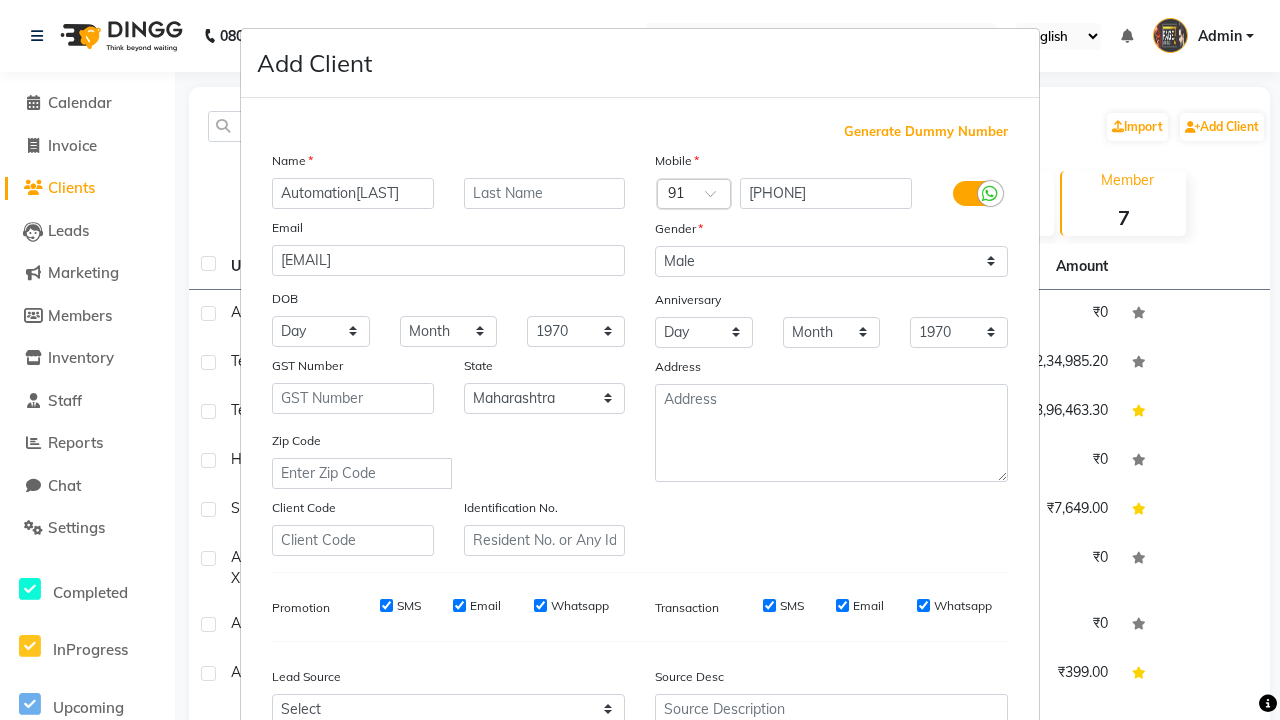 click on "Add" at bounding box center (906, 855) 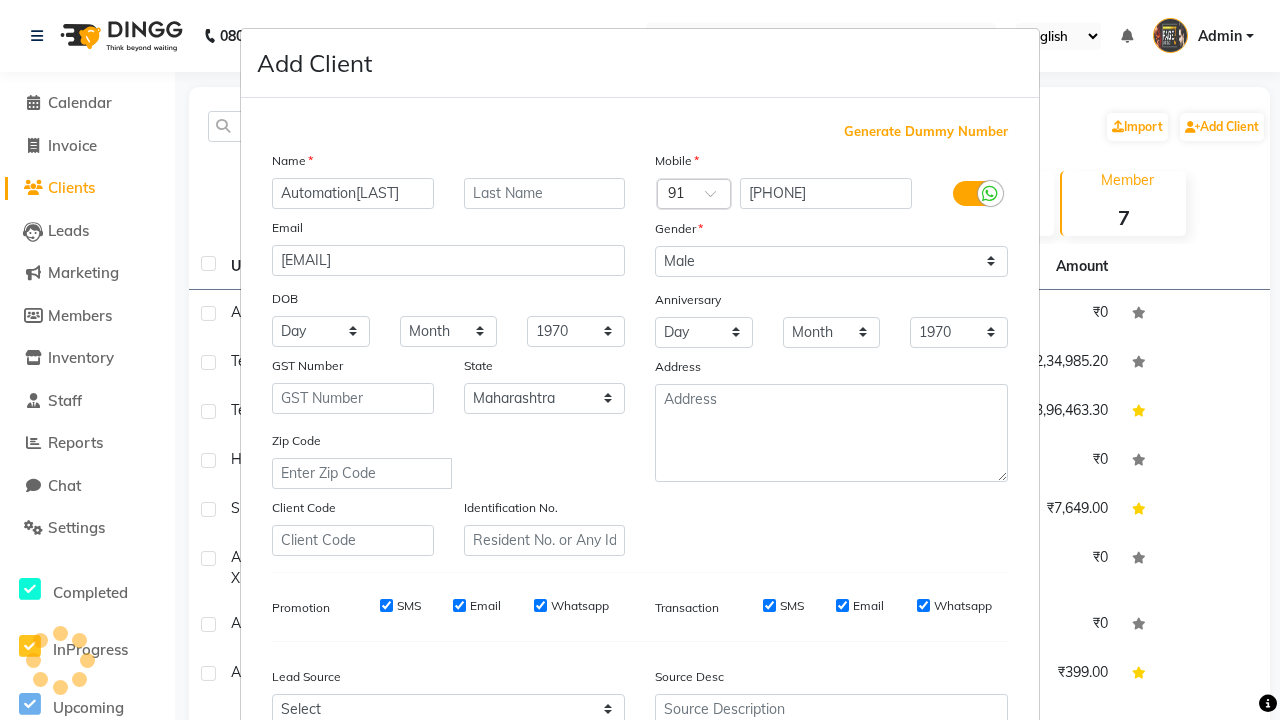 scroll, scrollTop: 203, scrollLeft: 0, axis: vertical 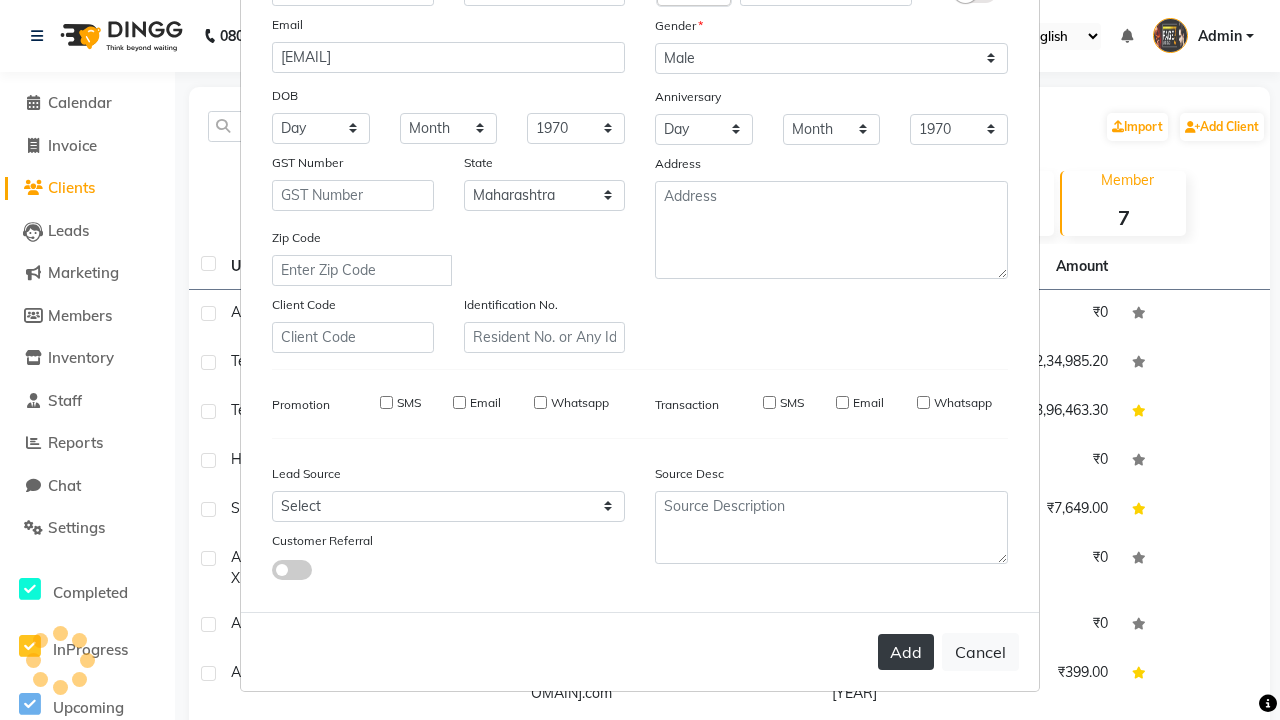 type 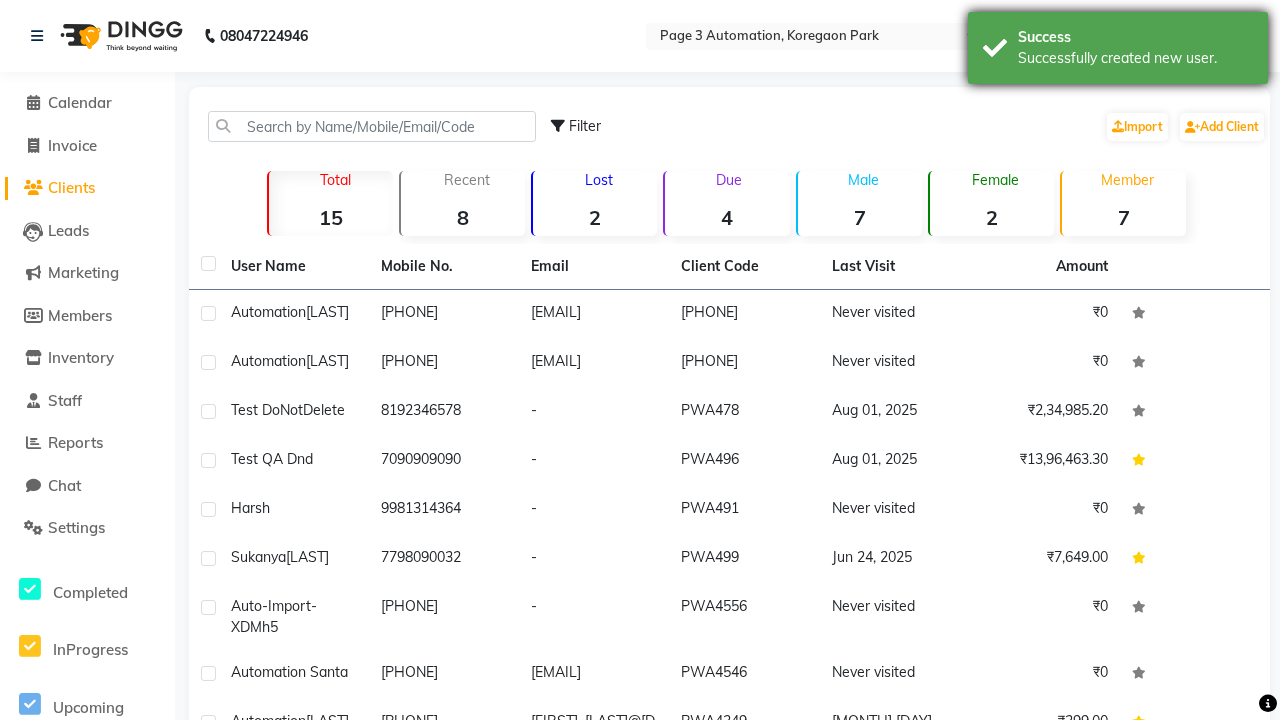 click on "Successfully created new user." at bounding box center [1135, 58] 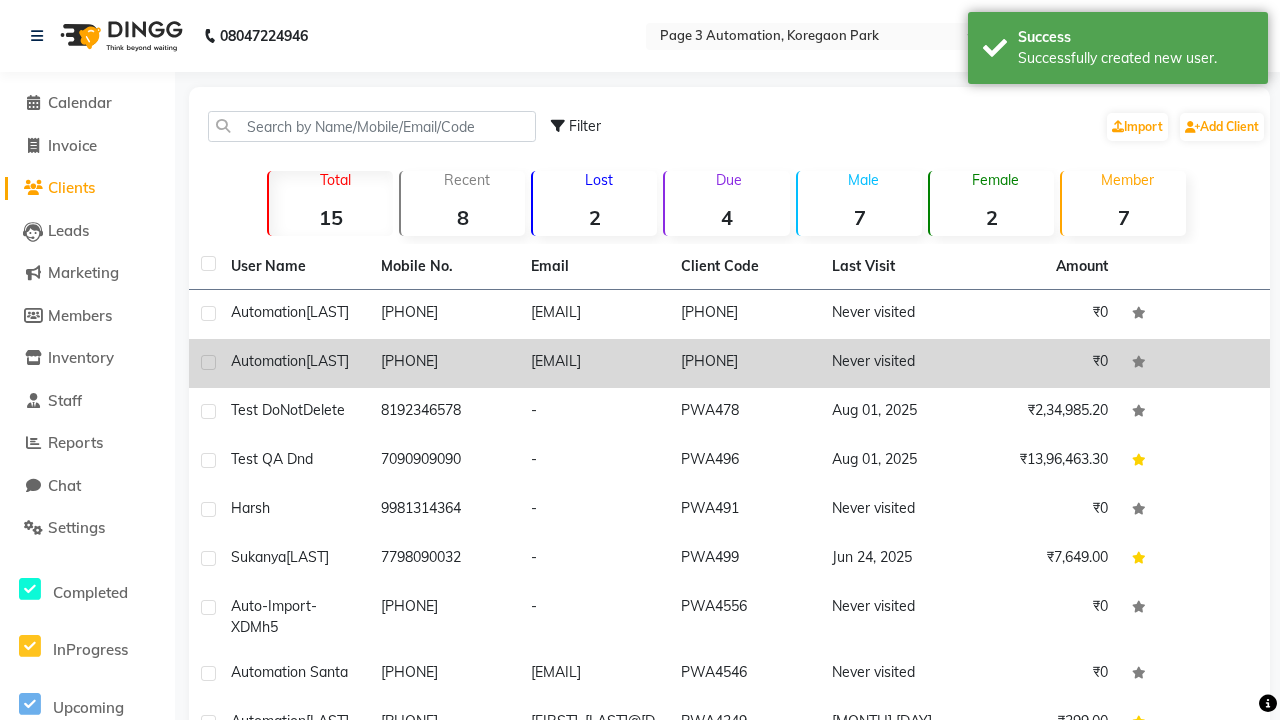 click 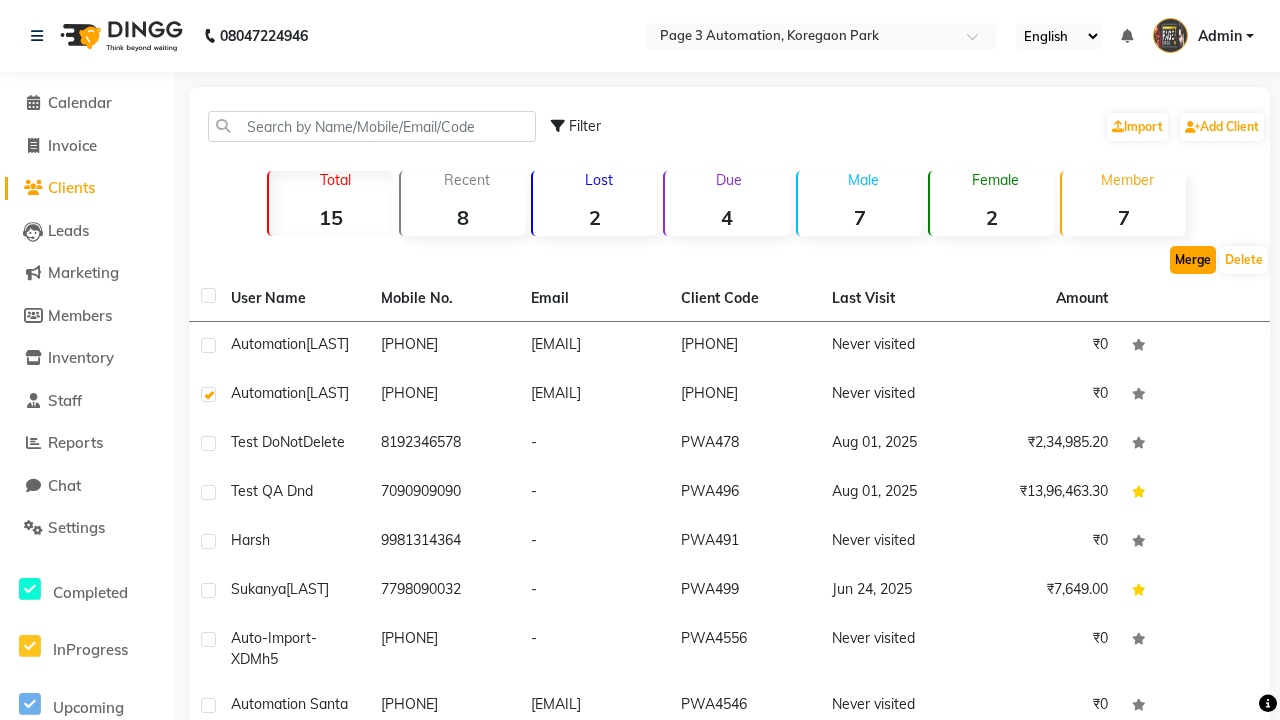 click on "Merge" 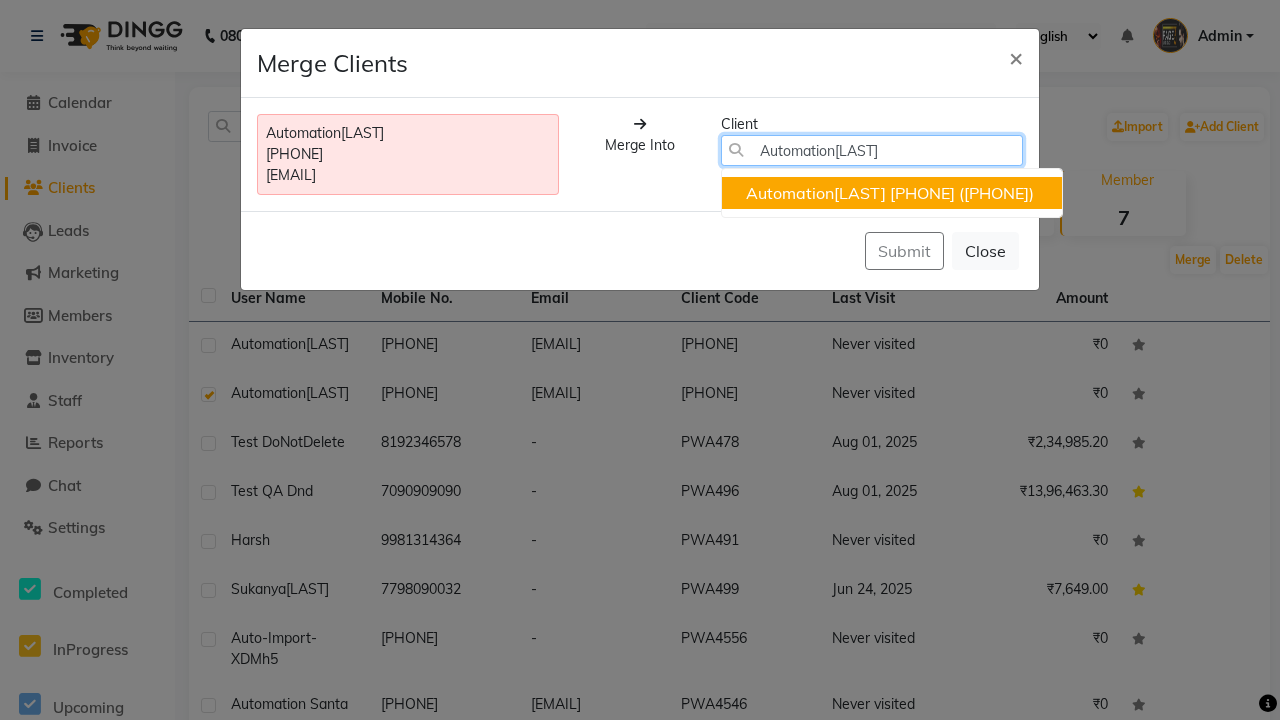 click on "[PHONE]" at bounding box center [922, 193] 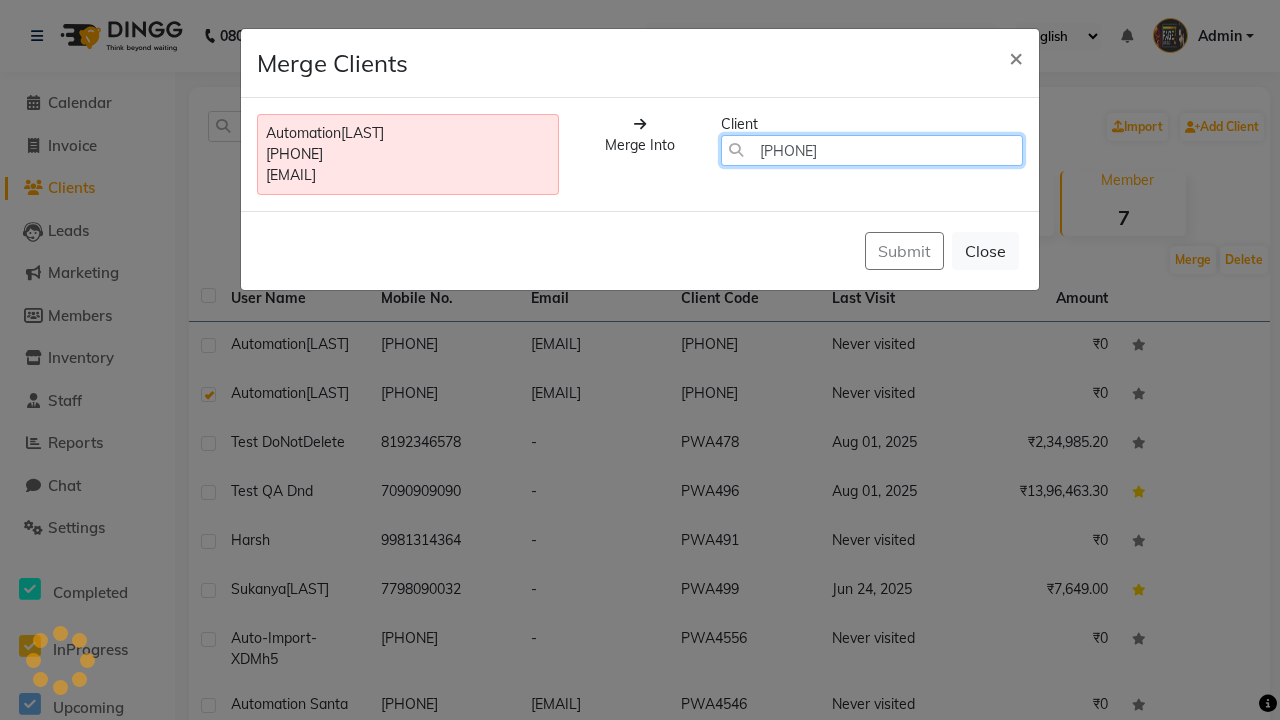 type on "[PHONE]" 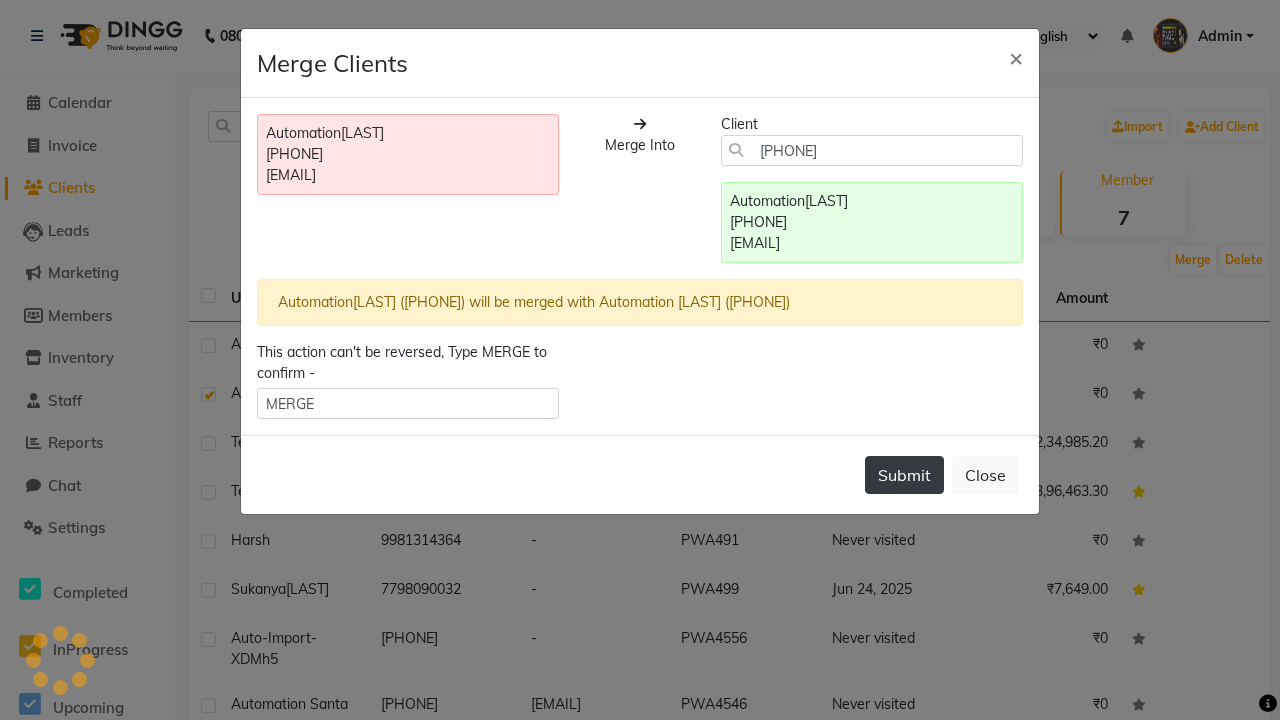 type on "MERGE" 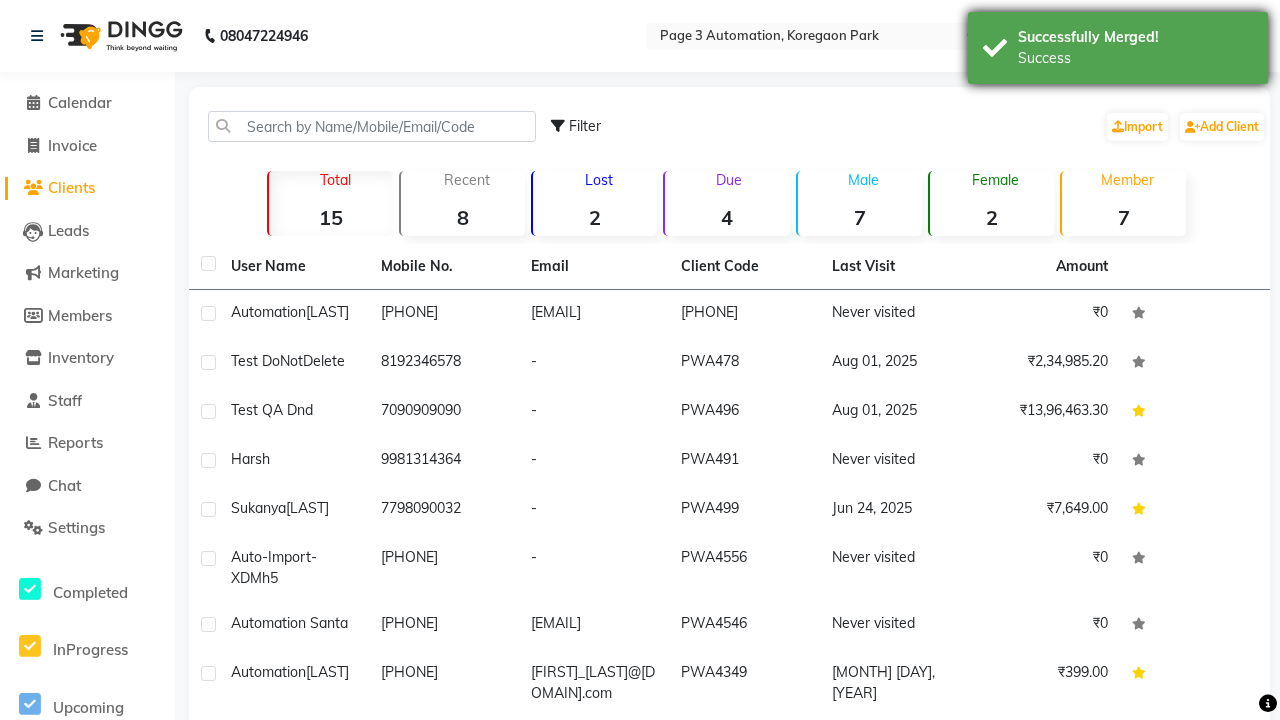 click on "Success" at bounding box center (1135, 58) 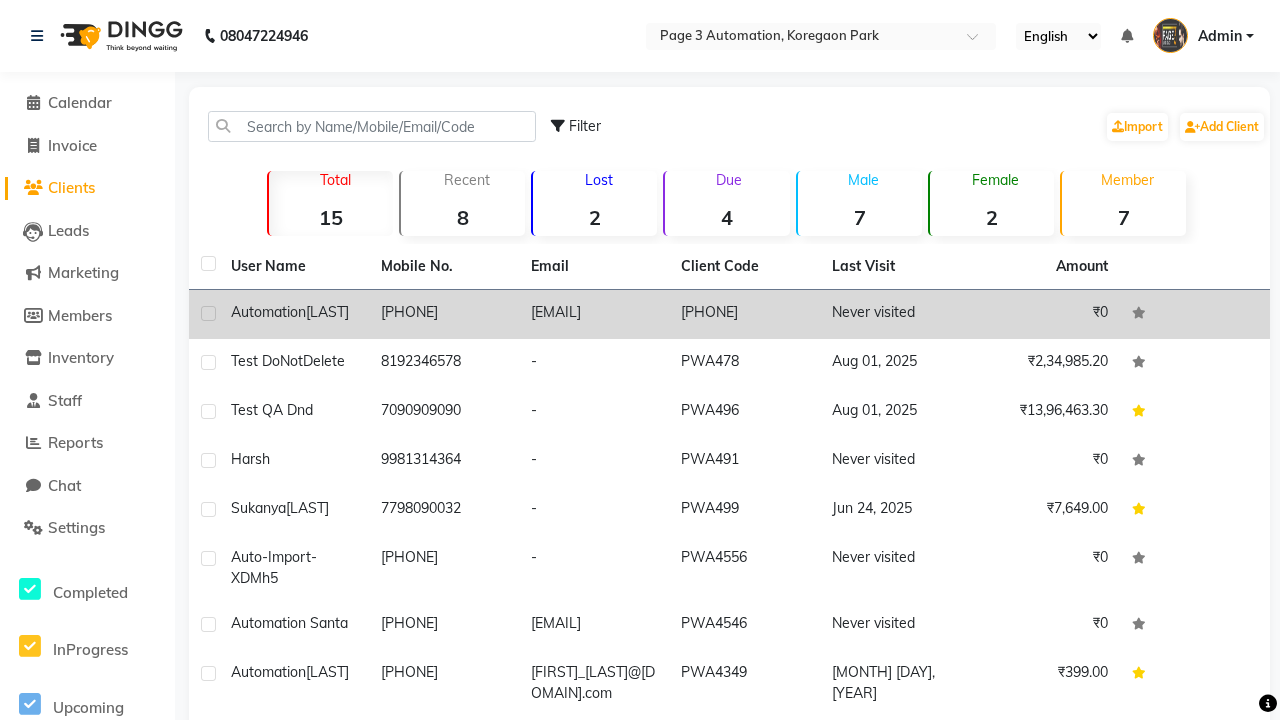 click 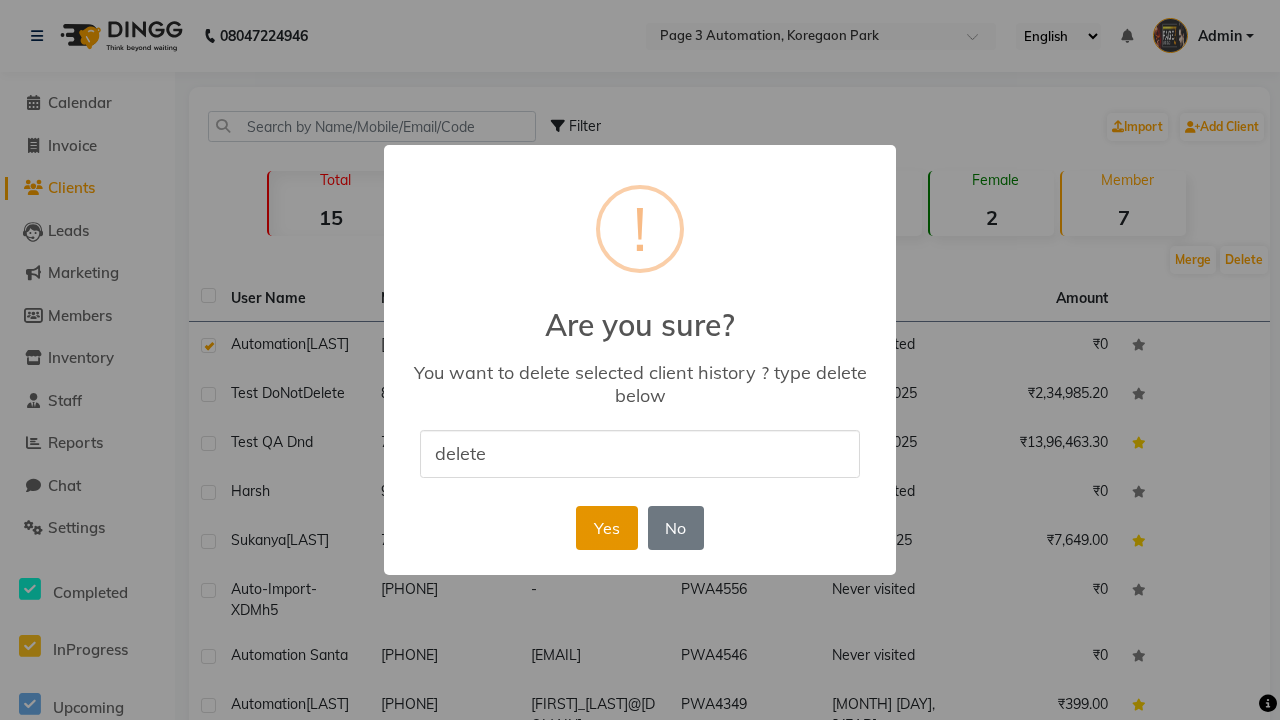 type on "delete" 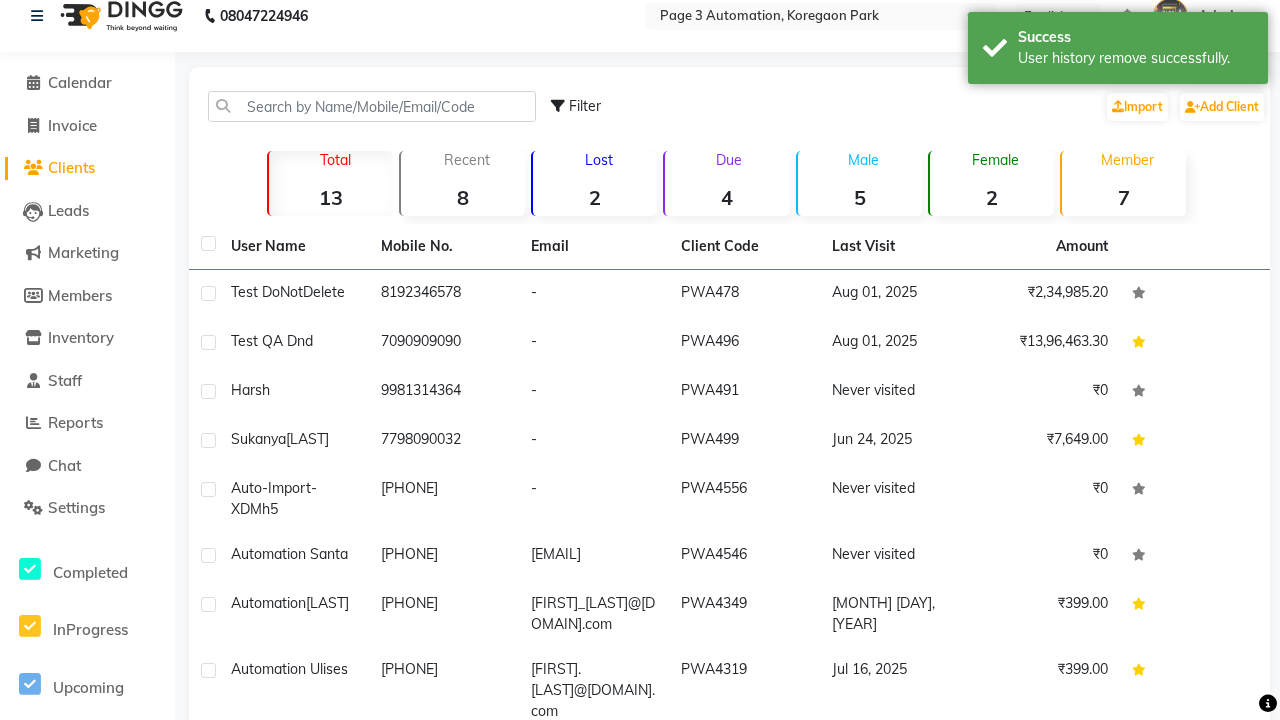scroll, scrollTop: 19, scrollLeft: 0, axis: vertical 